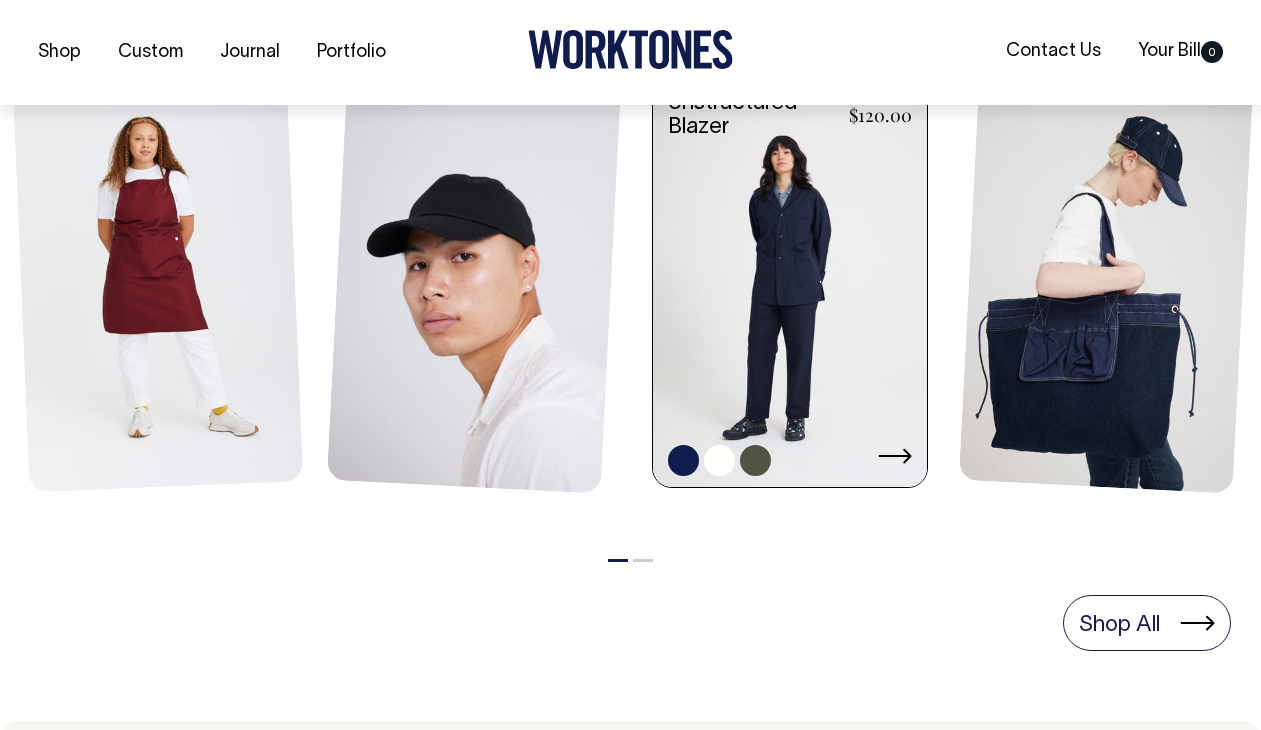 scroll, scrollTop: 0, scrollLeft: 0, axis: both 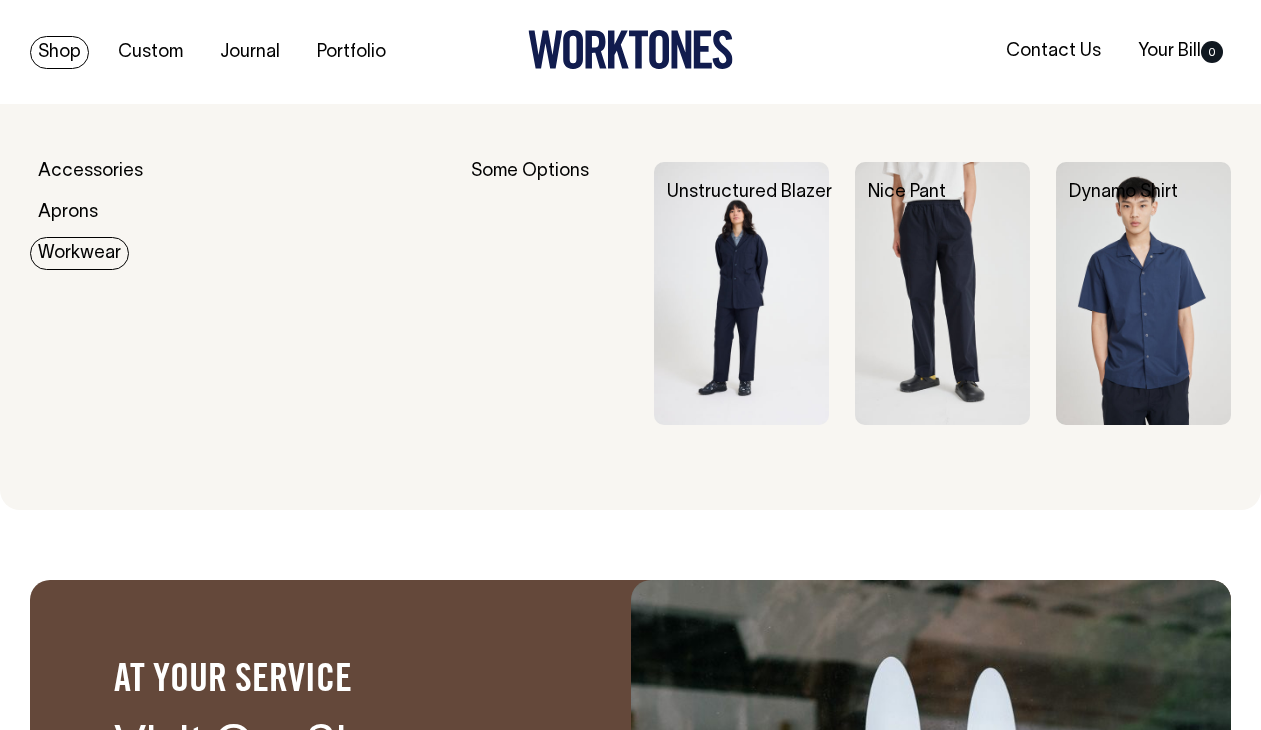 click on "Workwear" at bounding box center (79, 253) 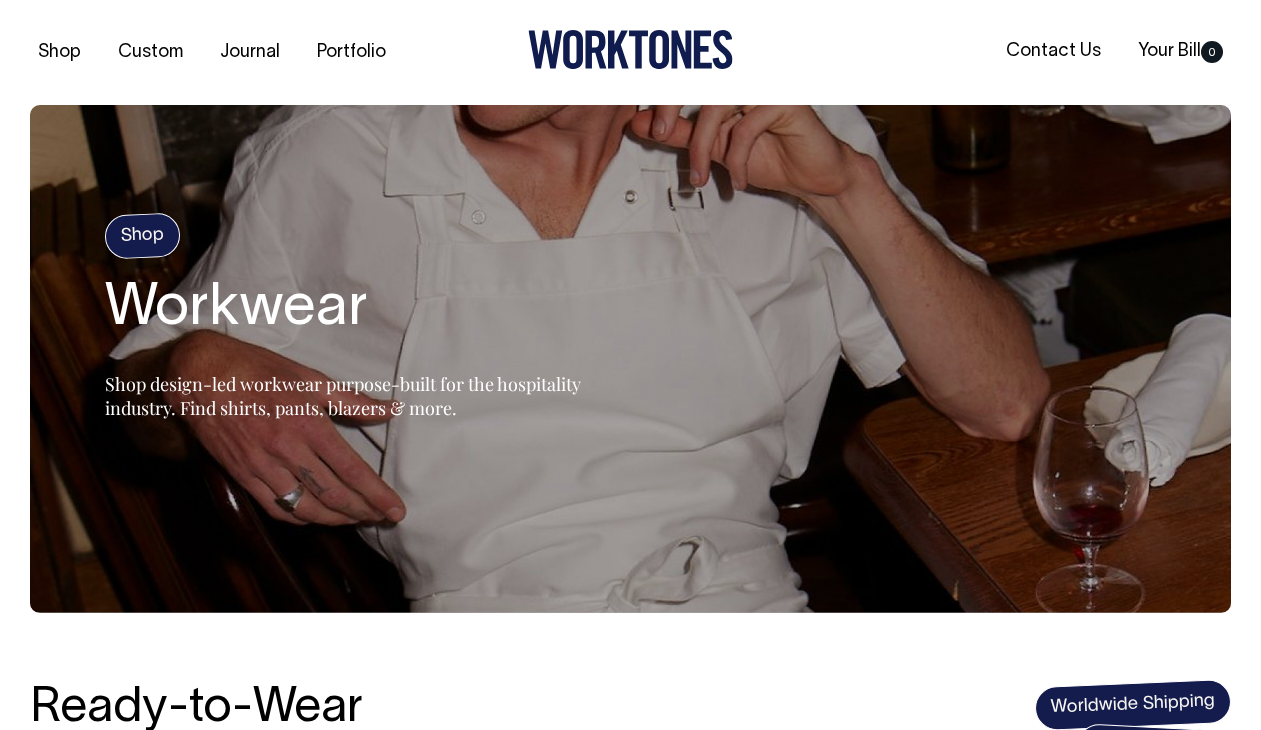 scroll, scrollTop: 0, scrollLeft: 0, axis: both 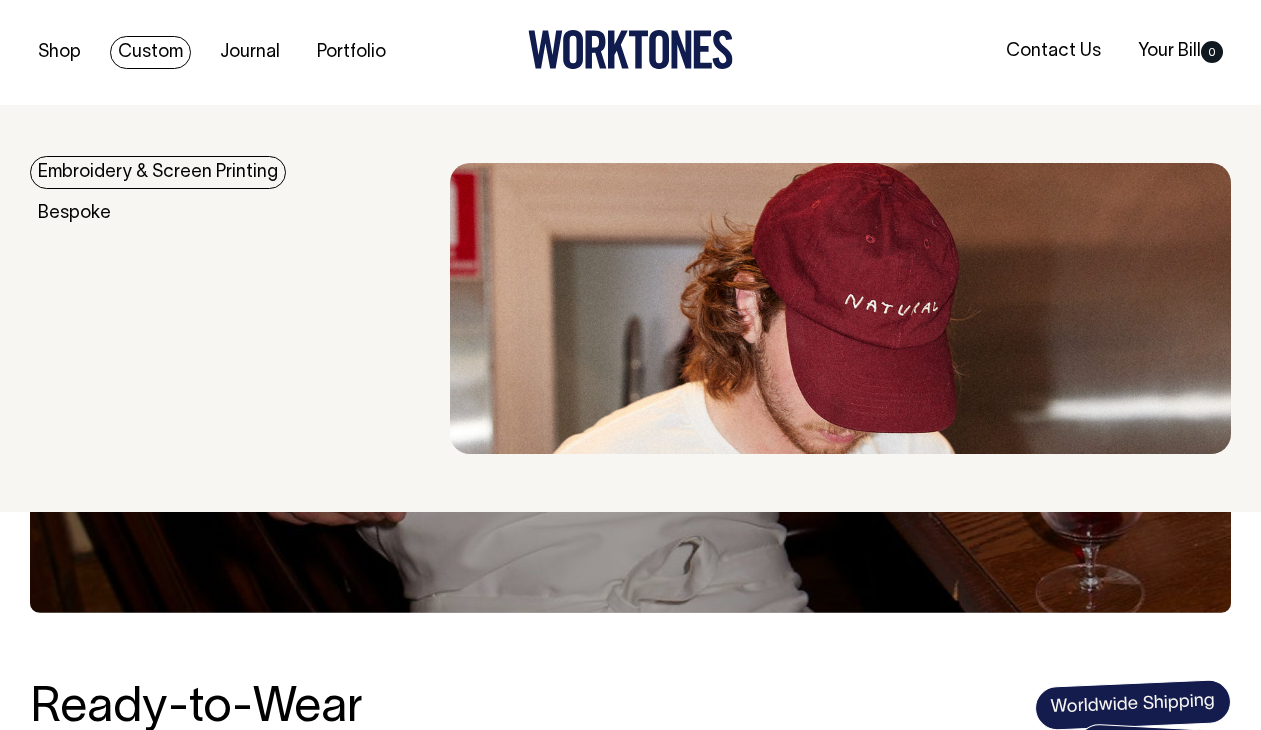 click on "Embroidery & Screen Printing" at bounding box center (158, 172) 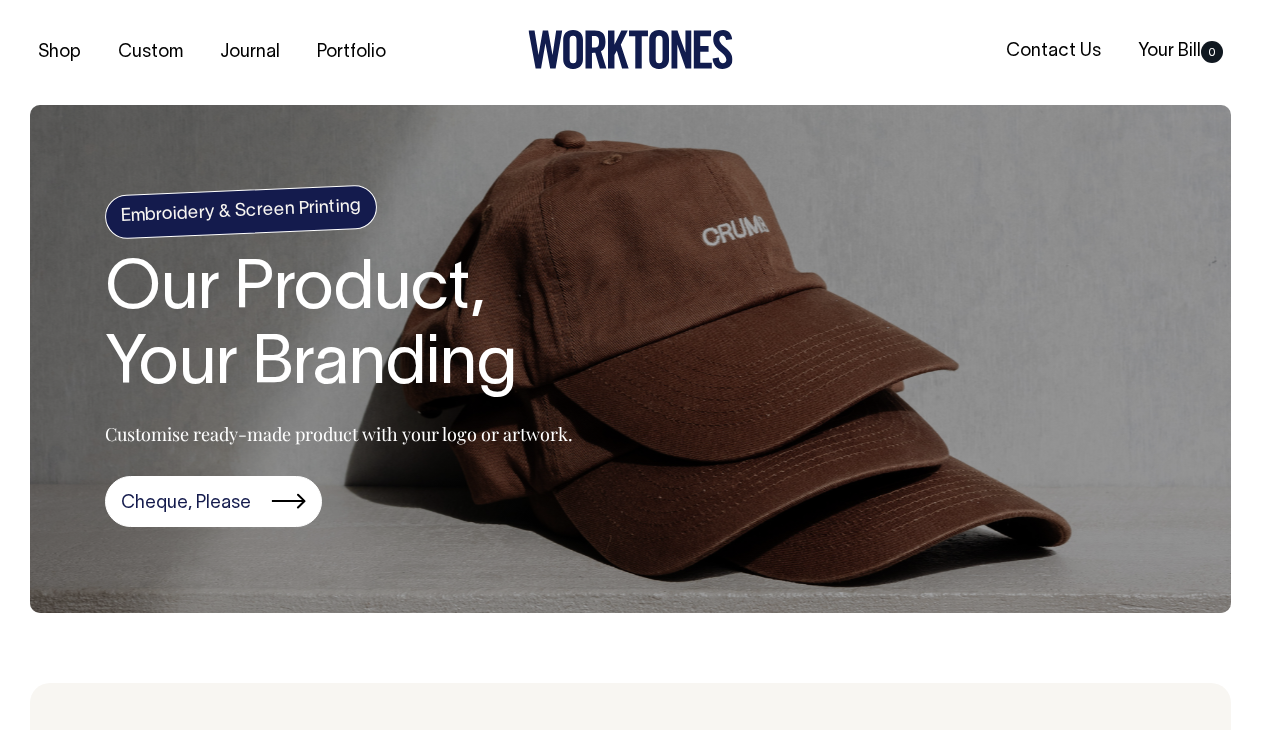 scroll, scrollTop: 0, scrollLeft: 0, axis: both 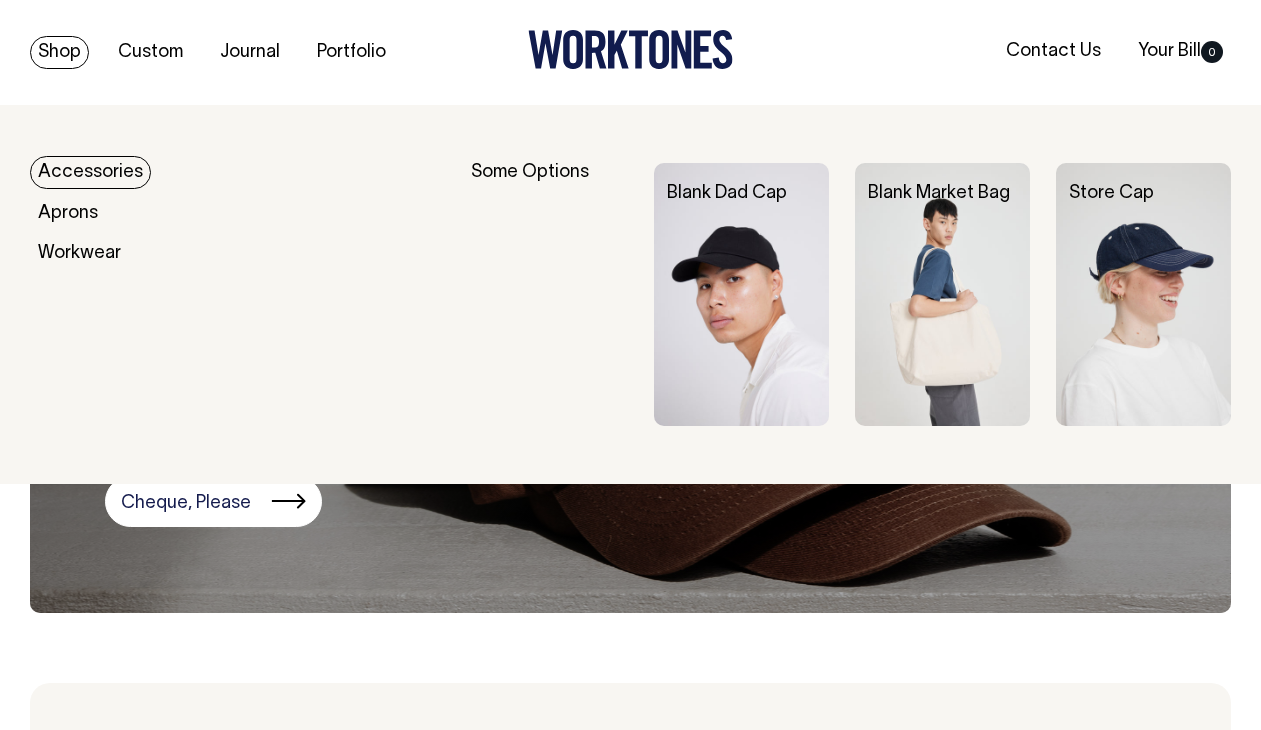 click on "Accessories" at bounding box center [90, 172] 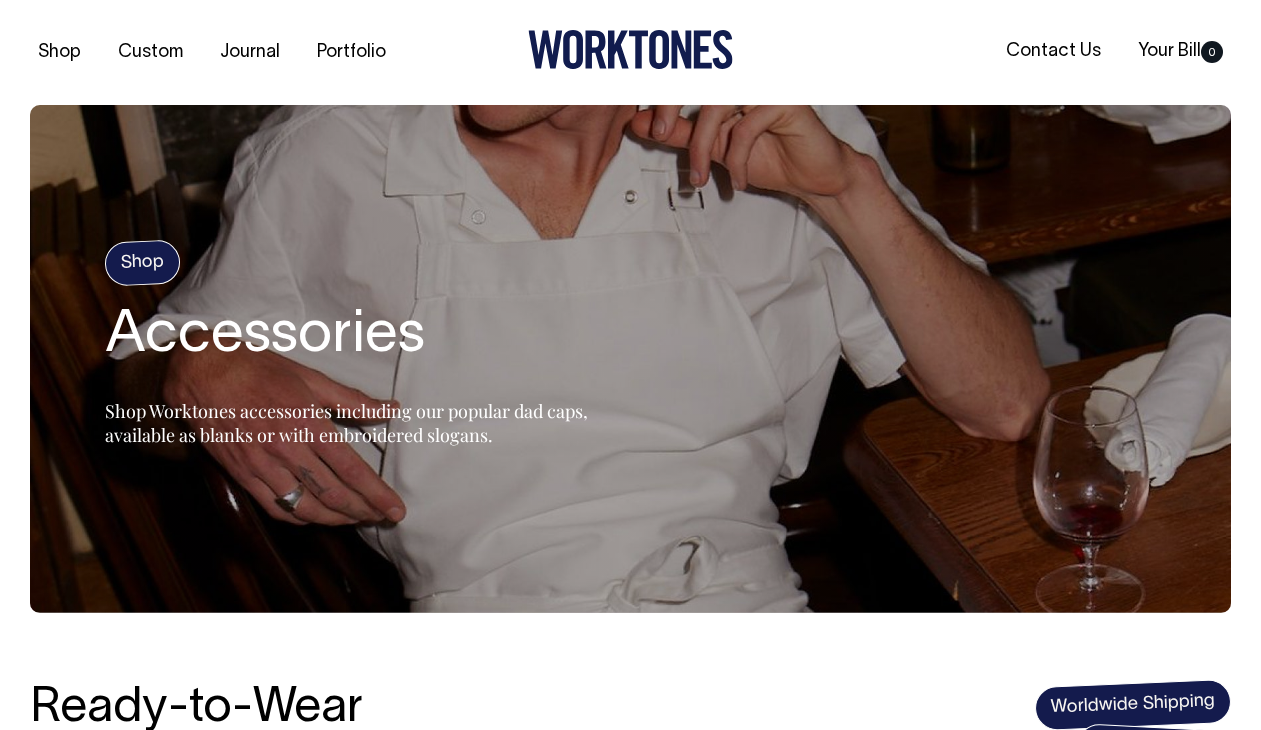 scroll, scrollTop: 0, scrollLeft: 0, axis: both 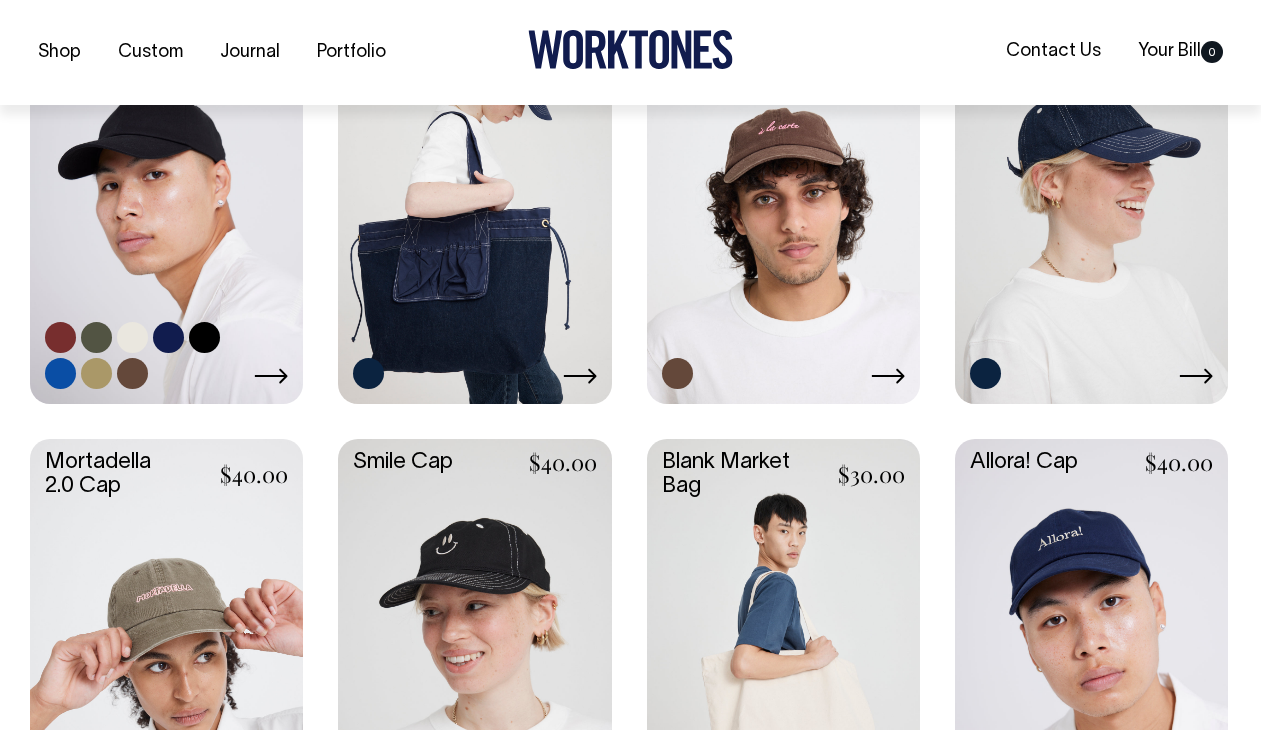 click at bounding box center [166, 197] 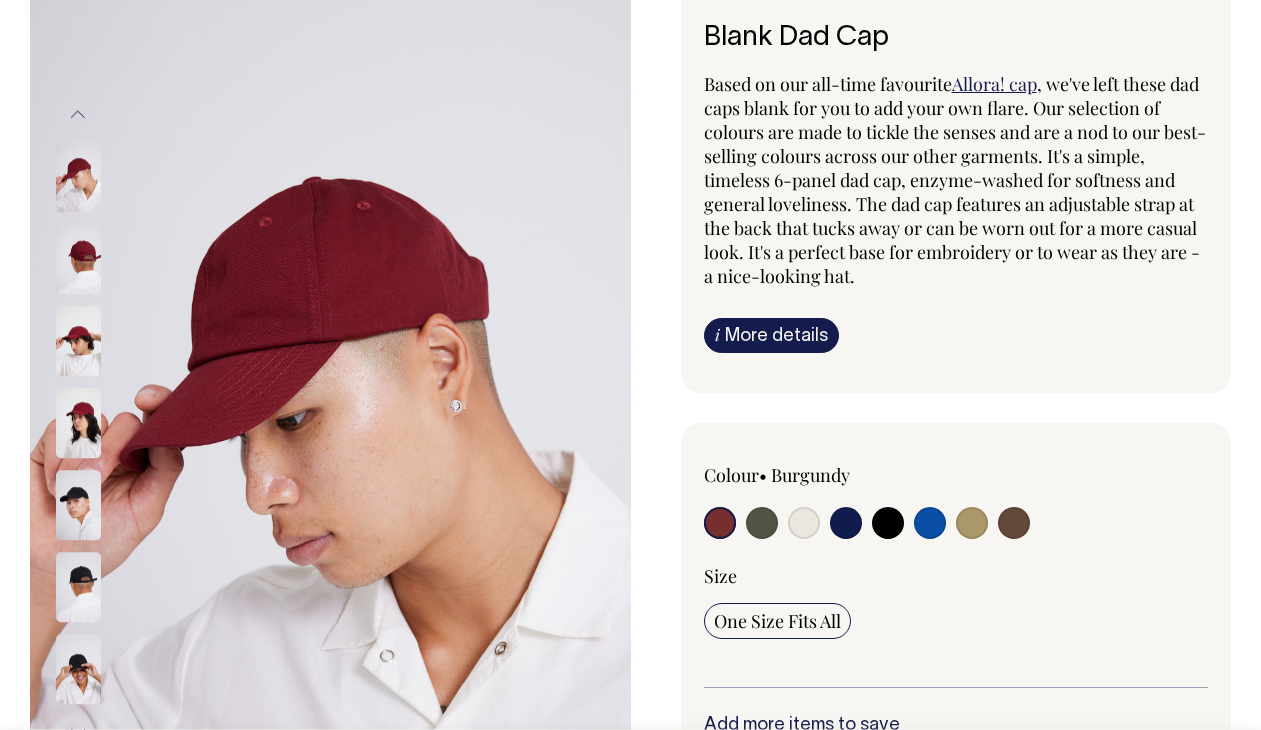 scroll, scrollTop: 158, scrollLeft: 0, axis: vertical 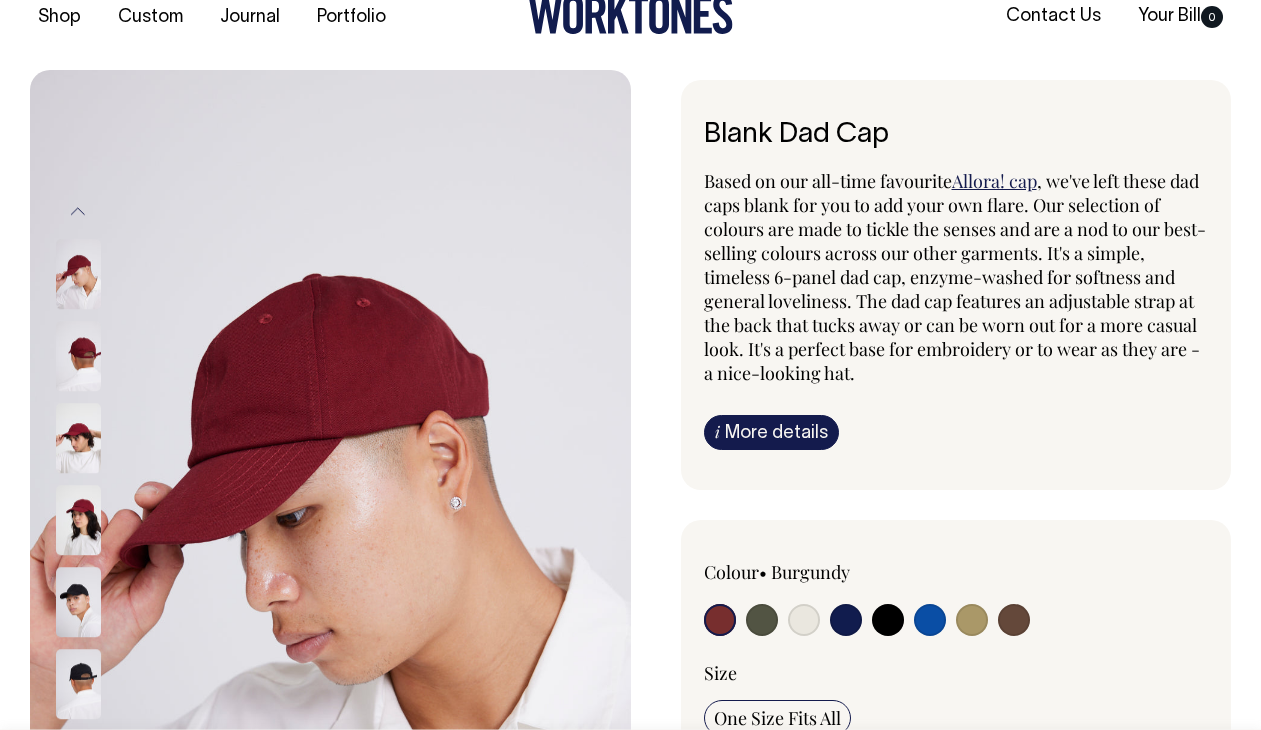 click at bounding box center (762, 620) 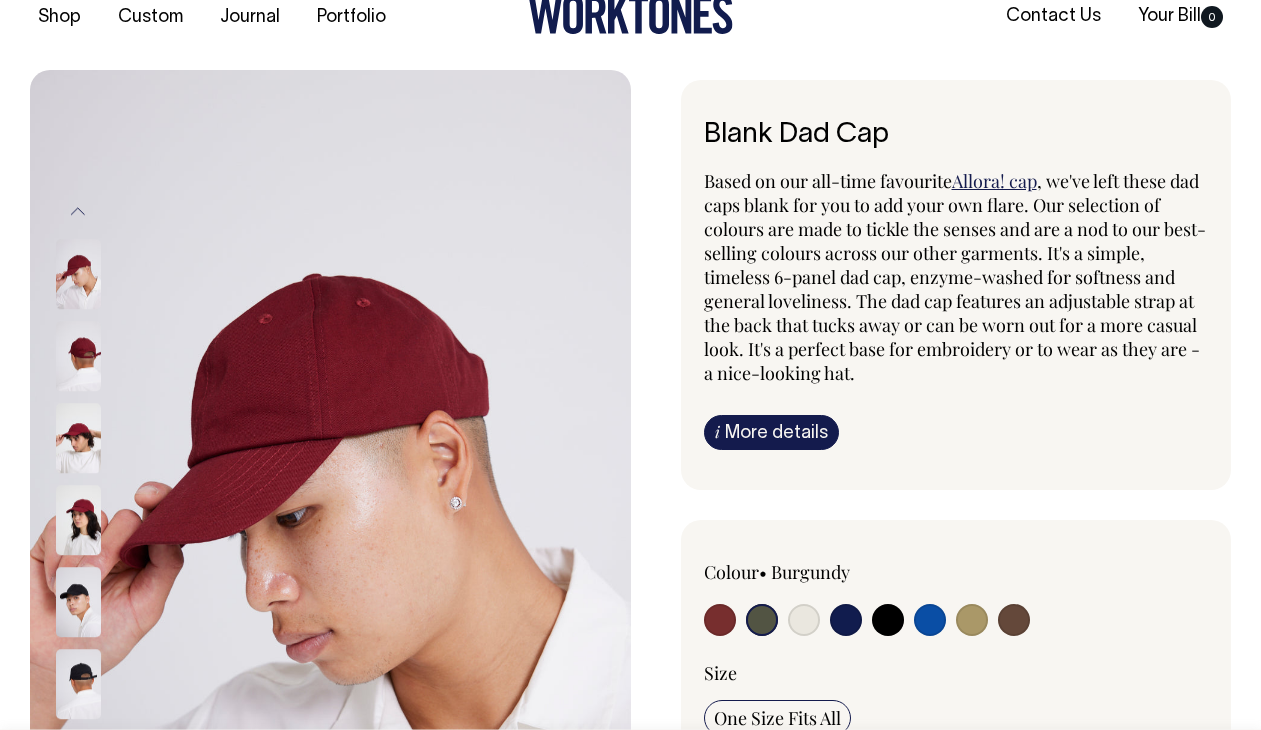 radio on "true" 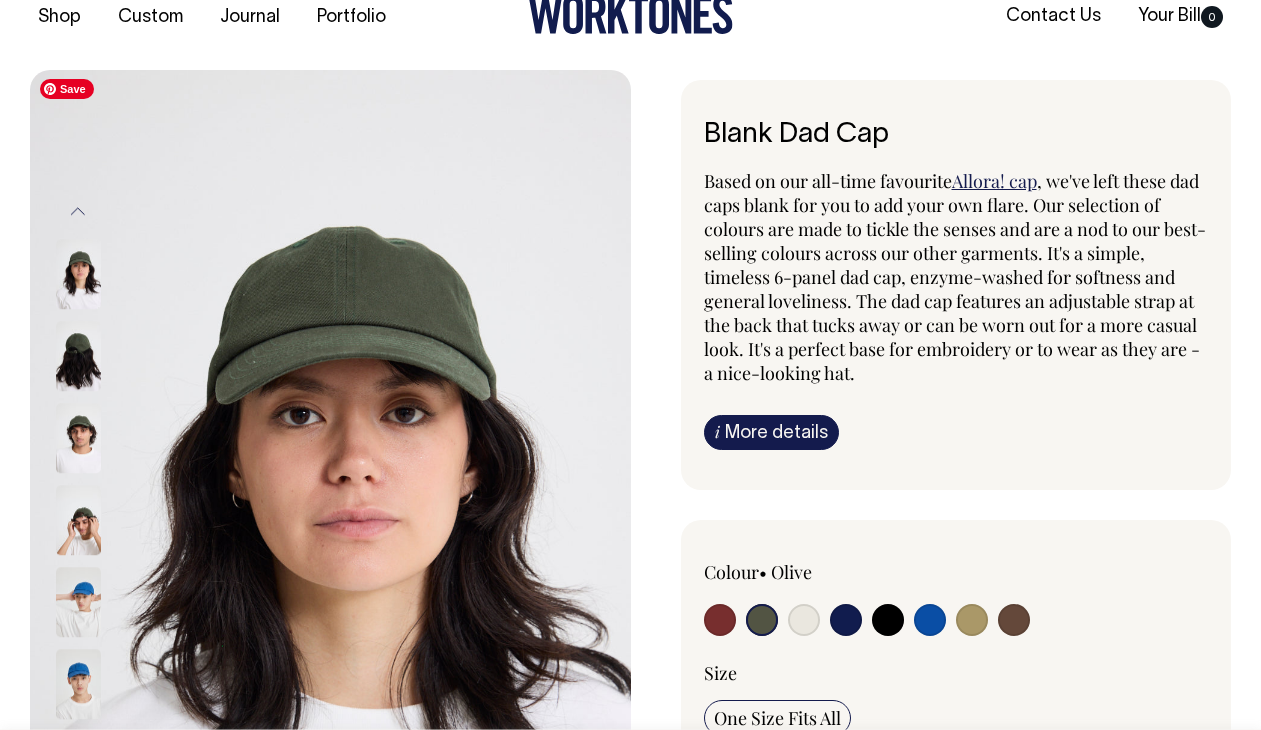click at bounding box center [78, 357] 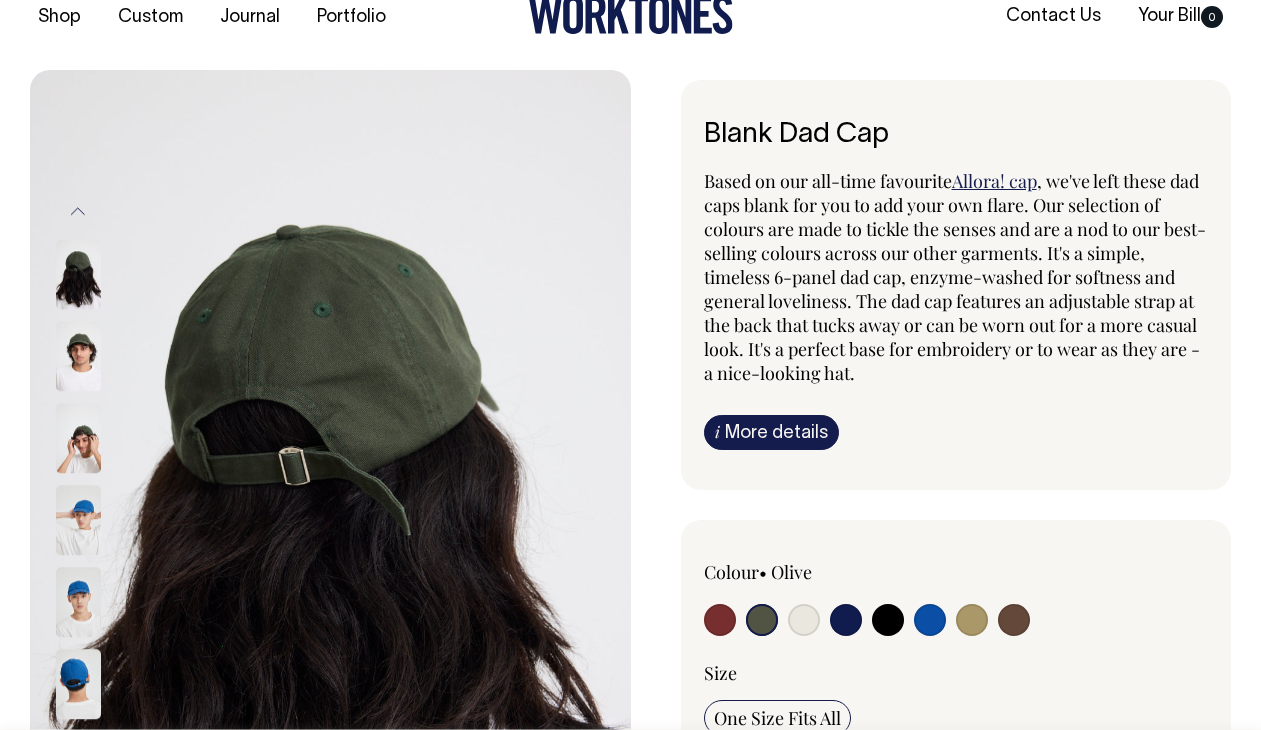 click at bounding box center [78, 357] 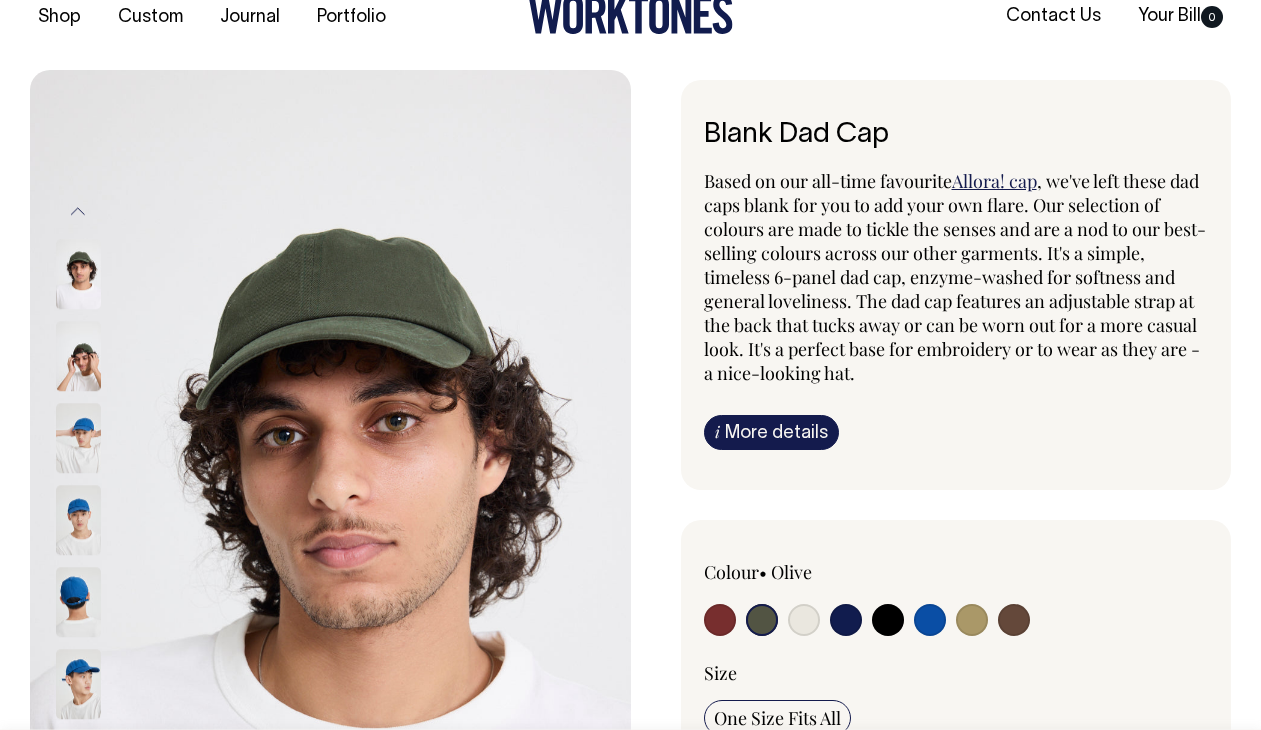 click at bounding box center [78, 439] 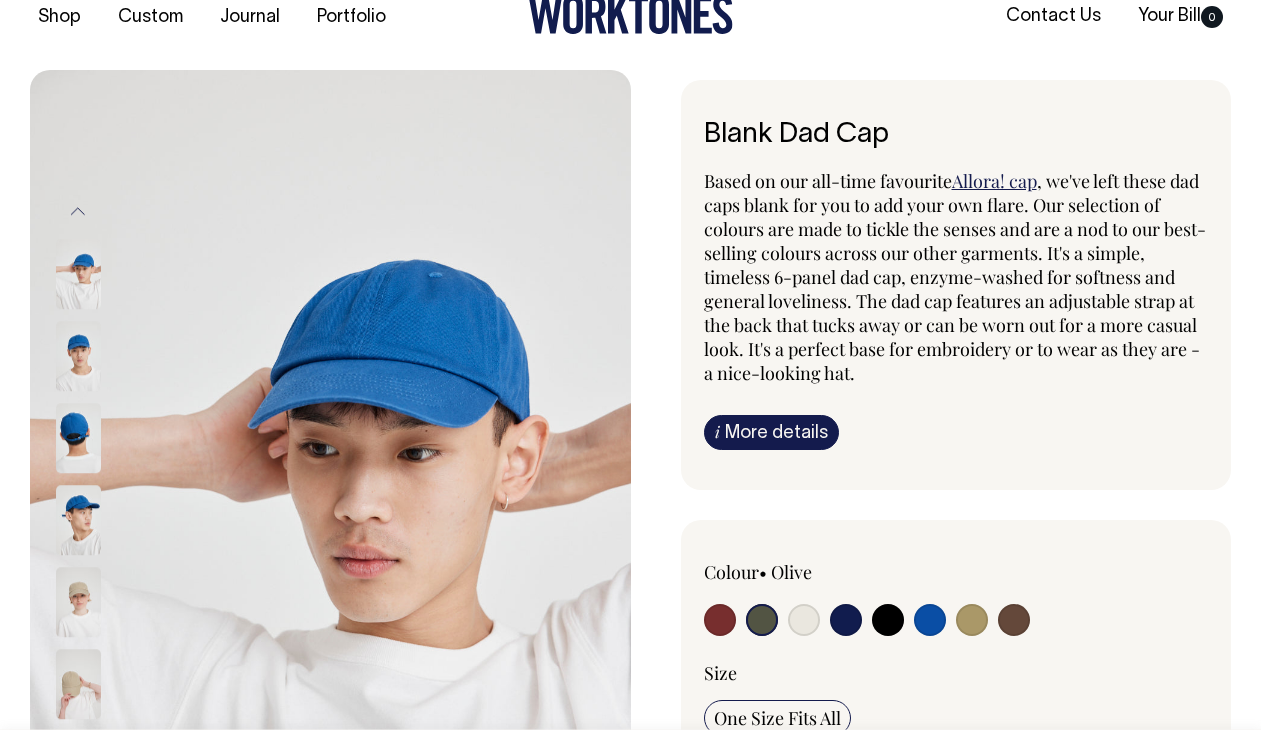 click at bounding box center [888, 620] 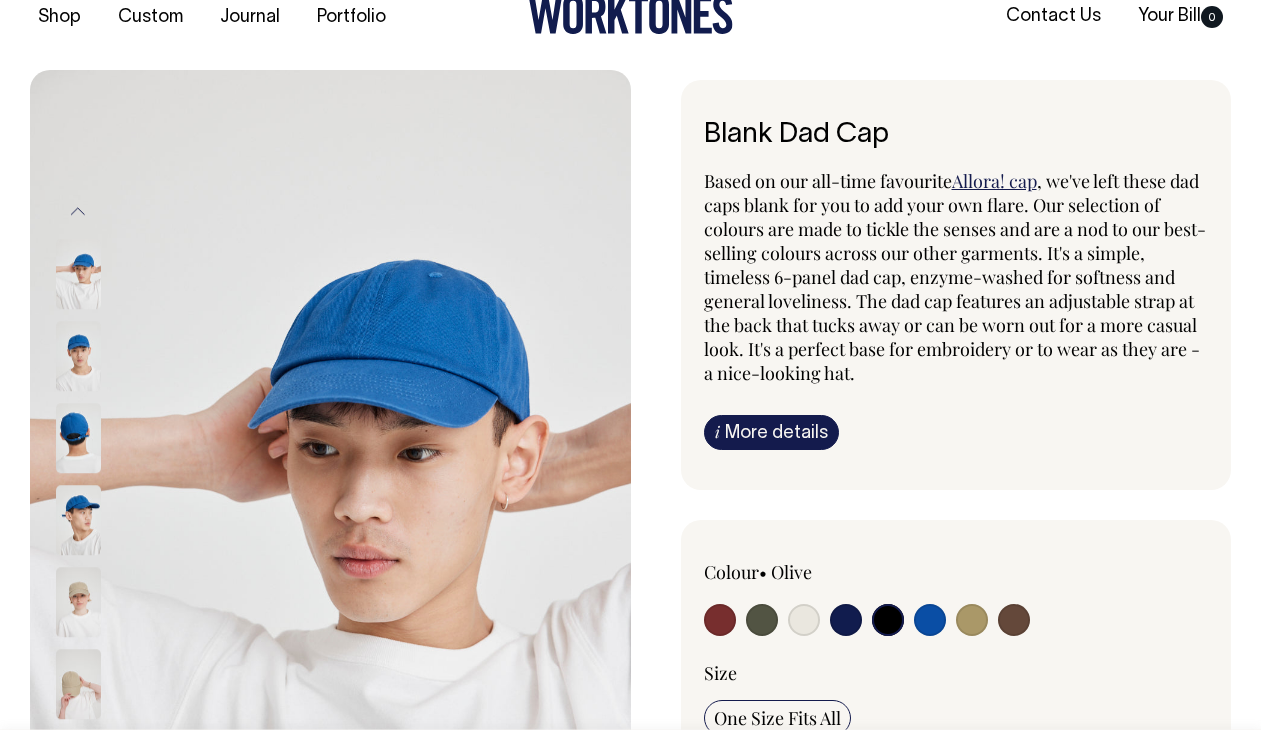 radio on "true" 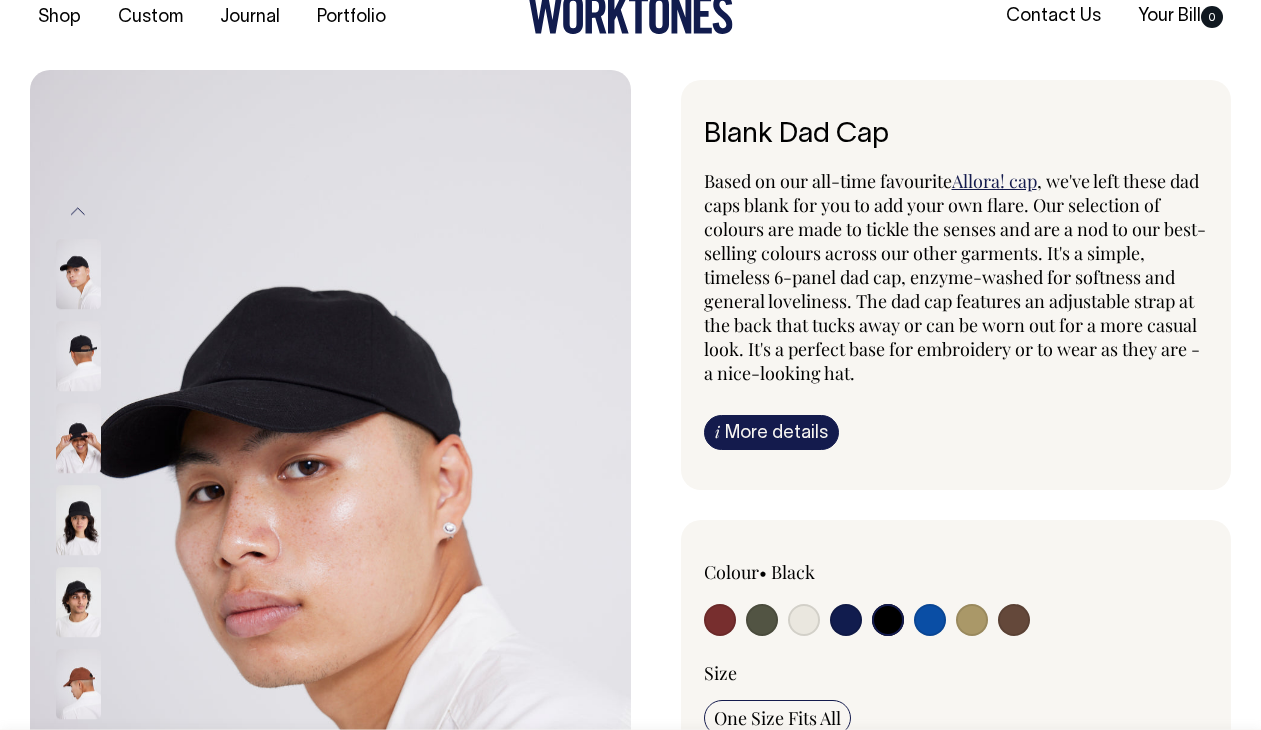 click at bounding box center (930, 620) 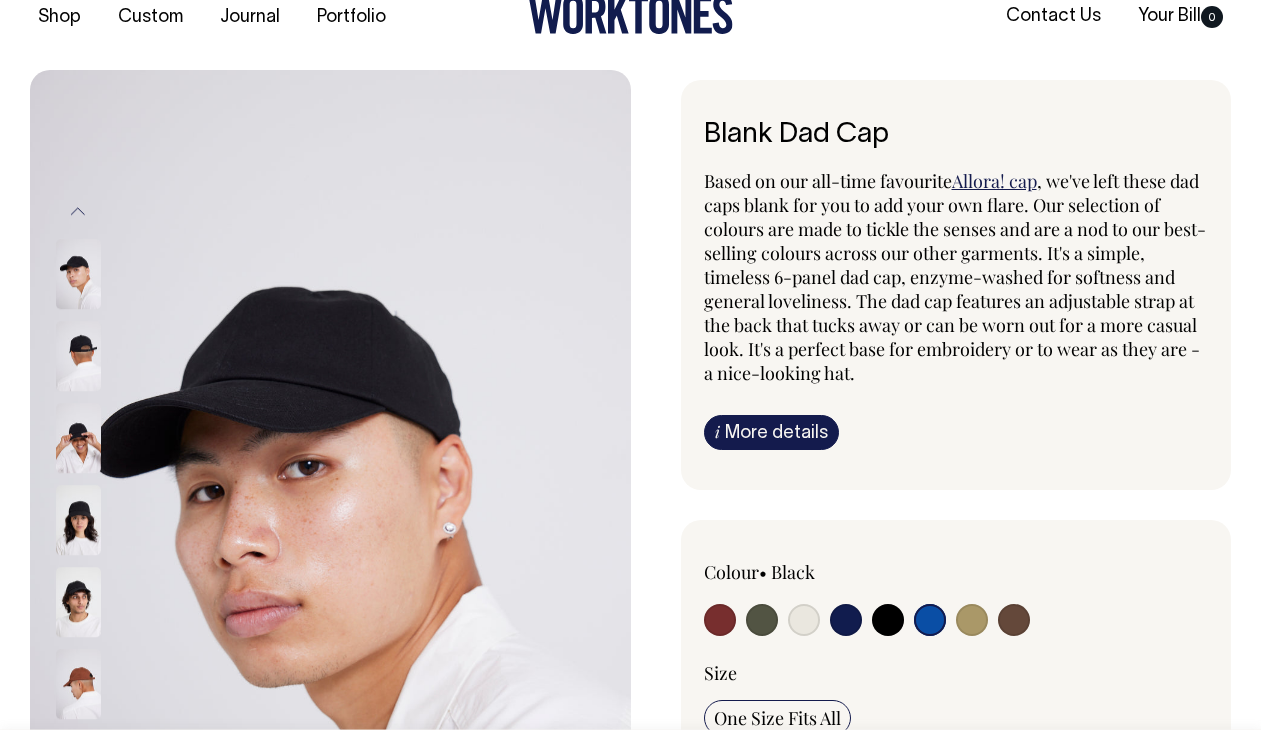 radio on "true" 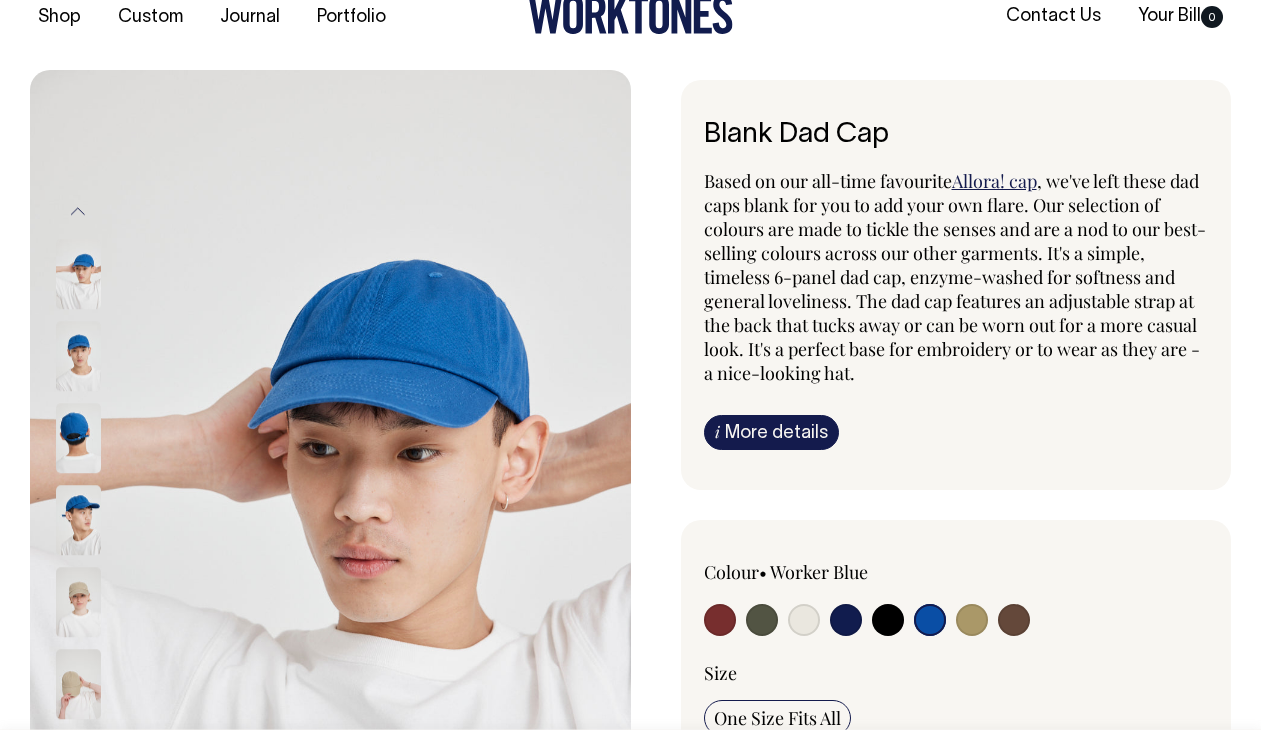 click at bounding box center (972, 620) 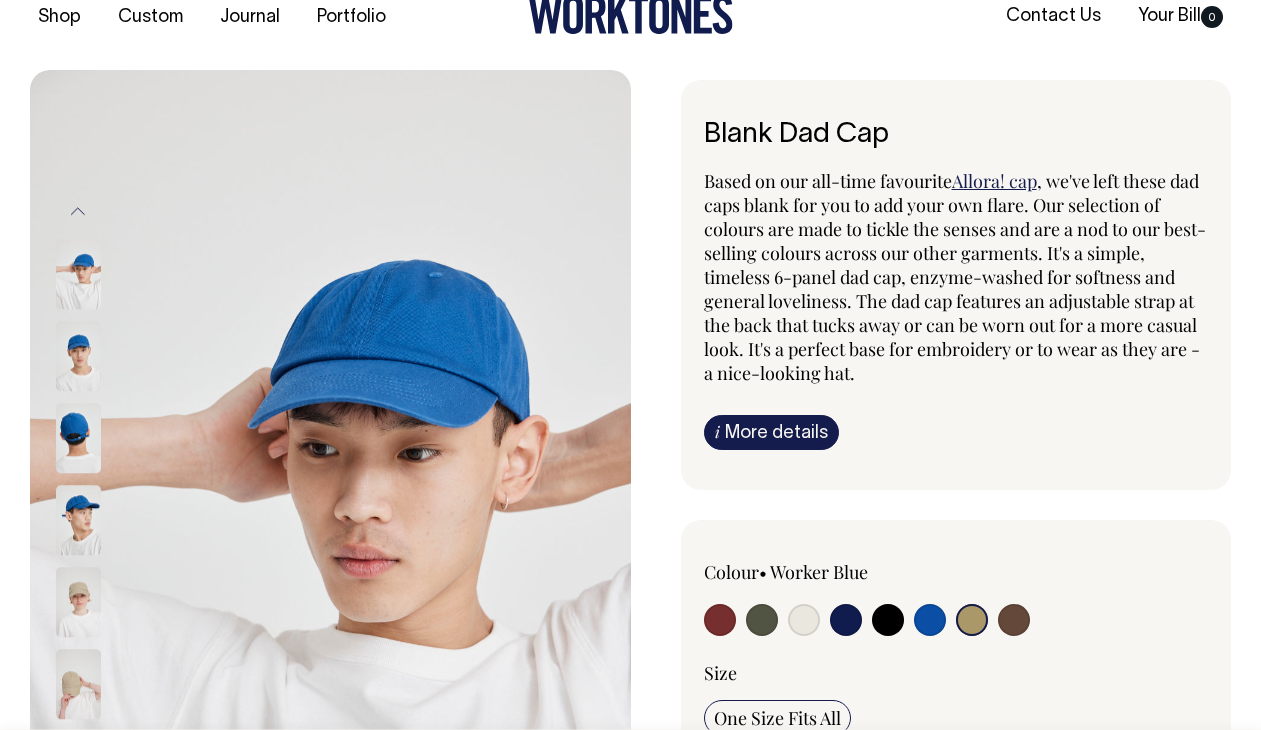 radio on "true" 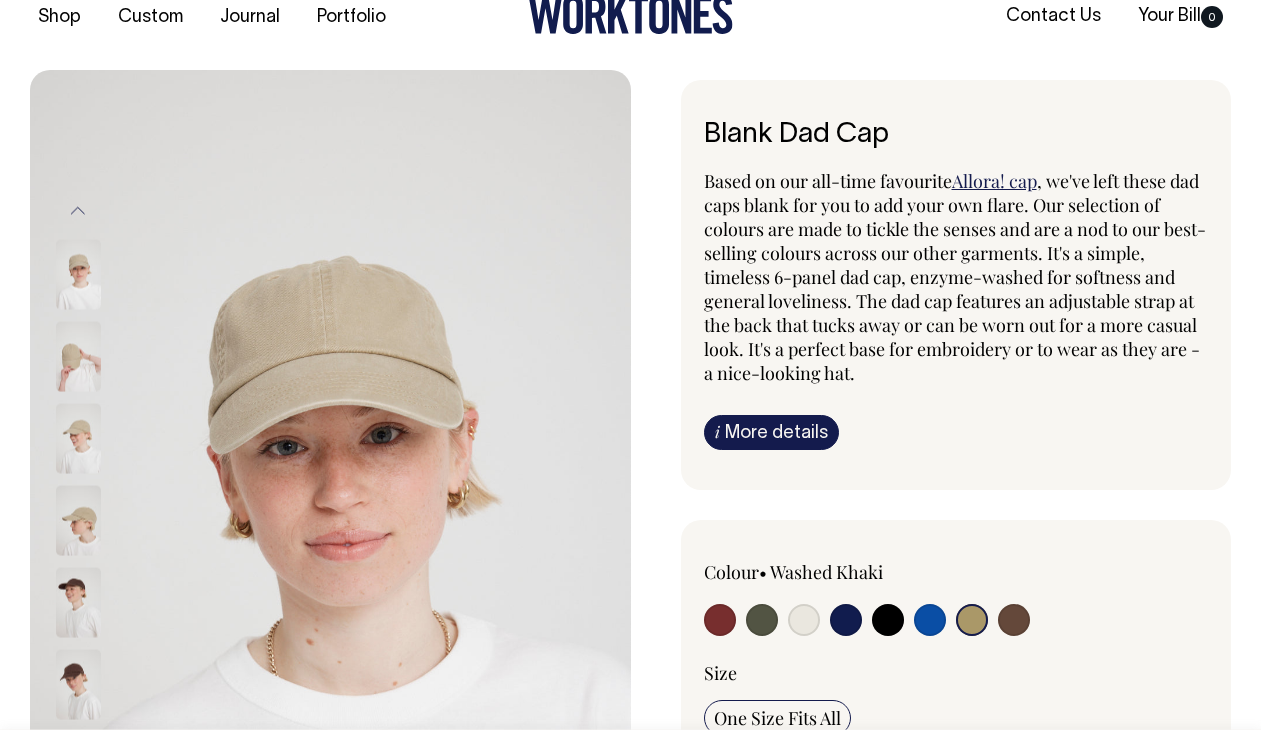 click at bounding box center (1014, 620) 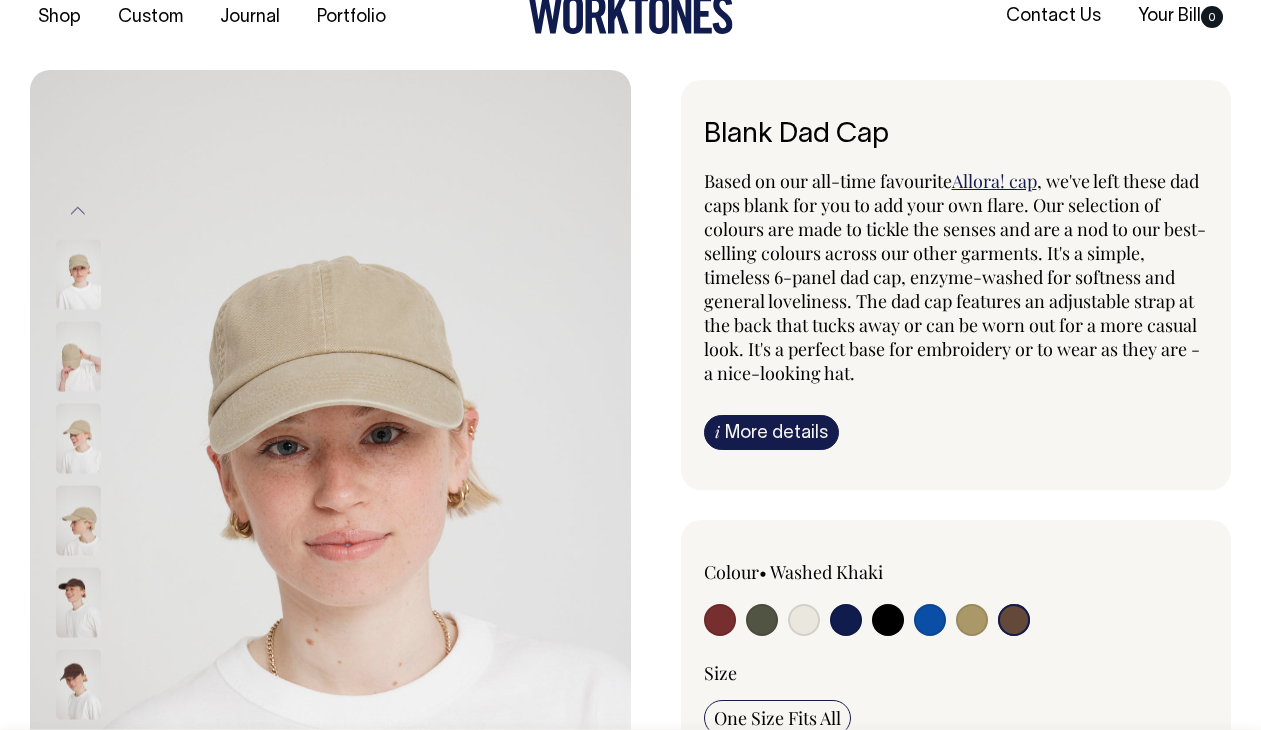 radio on "true" 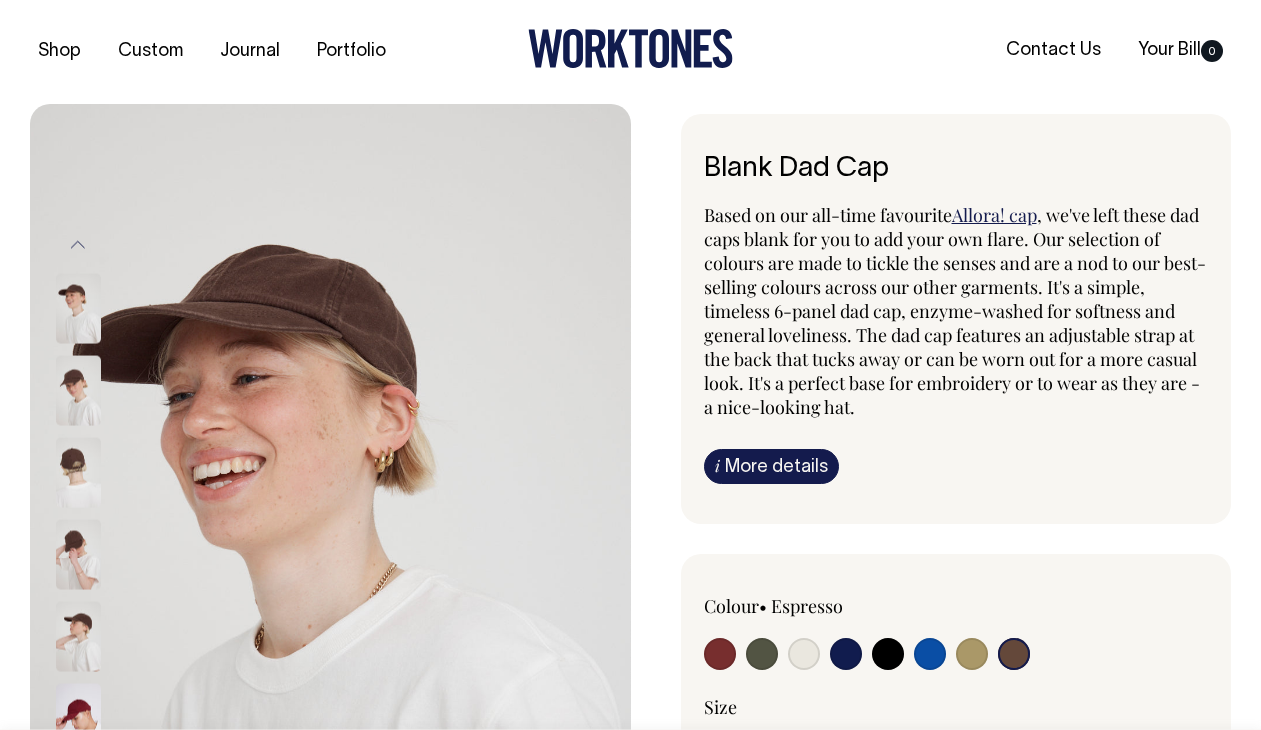 scroll, scrollTop: 0, scrollLeft: 0, axis: both 